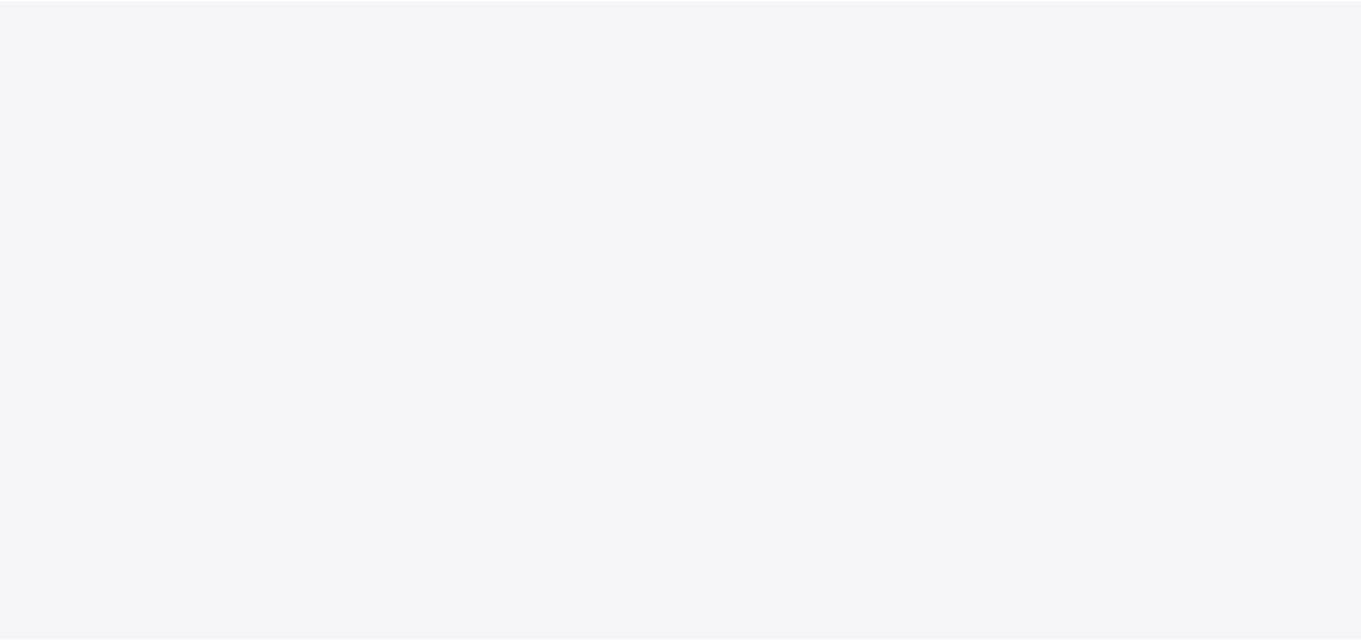 scroll, scrollTop: 0, scrollLeft: 0, axis: both 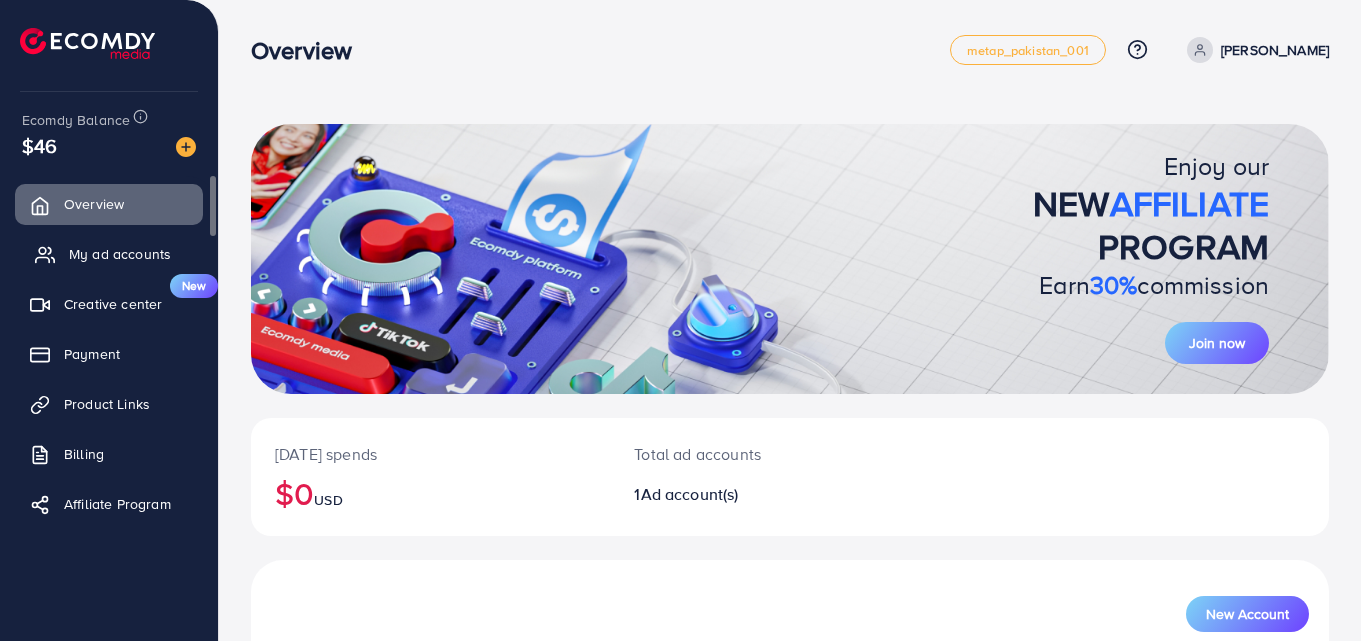 click on "My ad accounts" at bounding box center [120, 254] 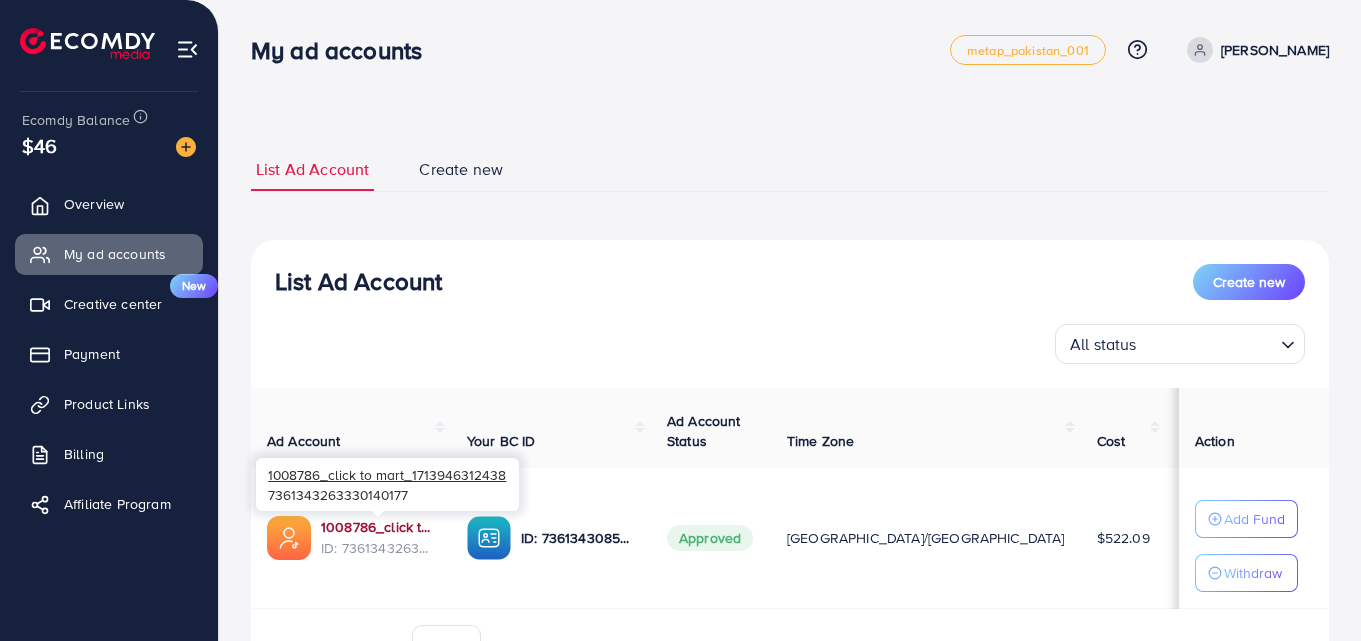 click on "1008786_click to mart_1713946312438" at bounding box center (378, 527) 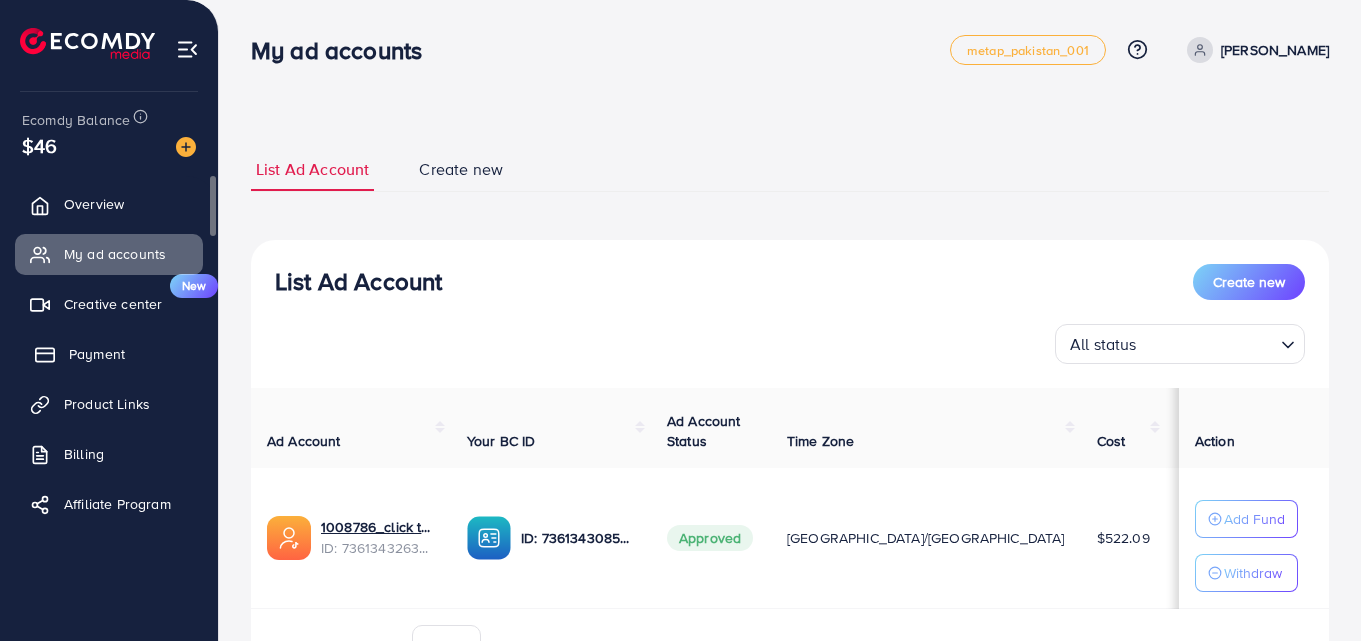 click on "Payment" at bounding box center (97, 354) 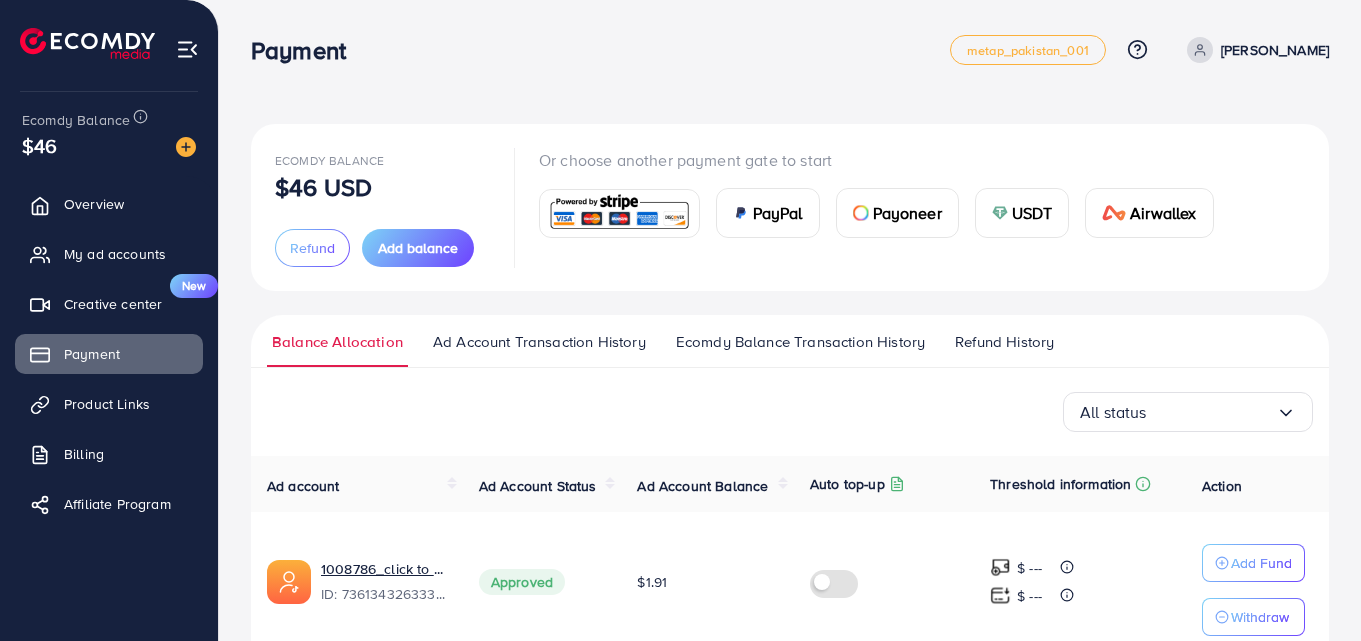 click on "USDT" at bounding box center (1032, 213) 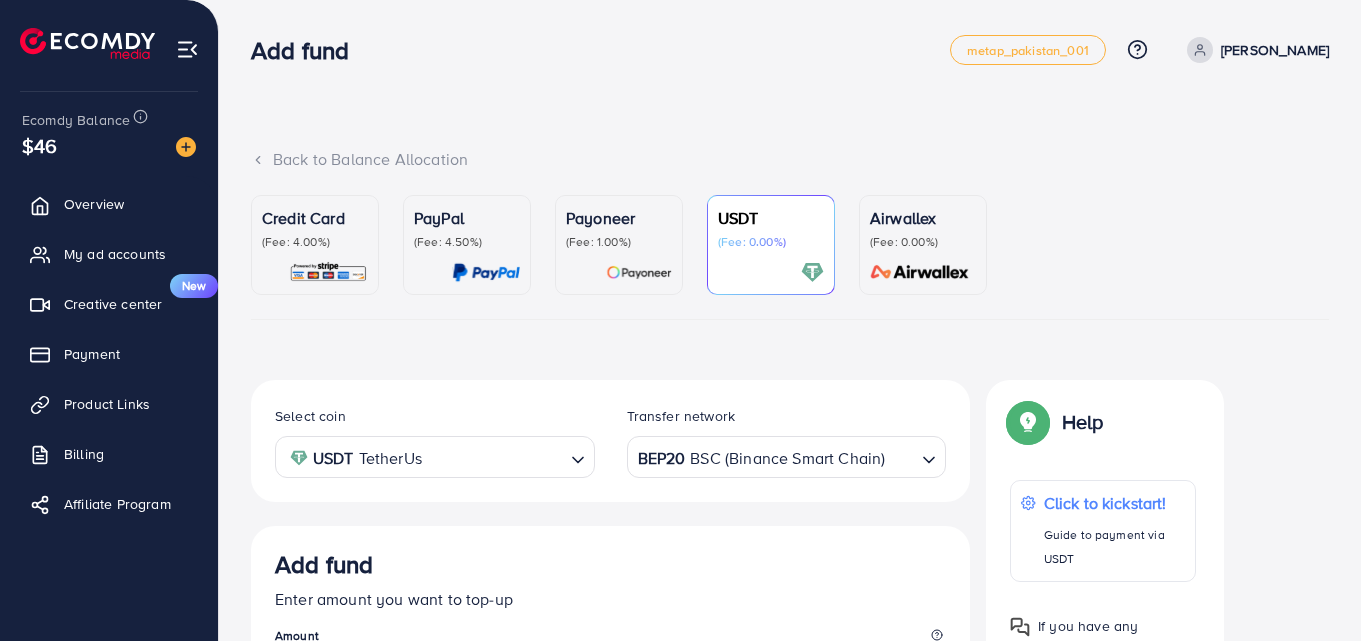 scroll, scrollTop: 356, scrollLeft: 0, axis: vertical 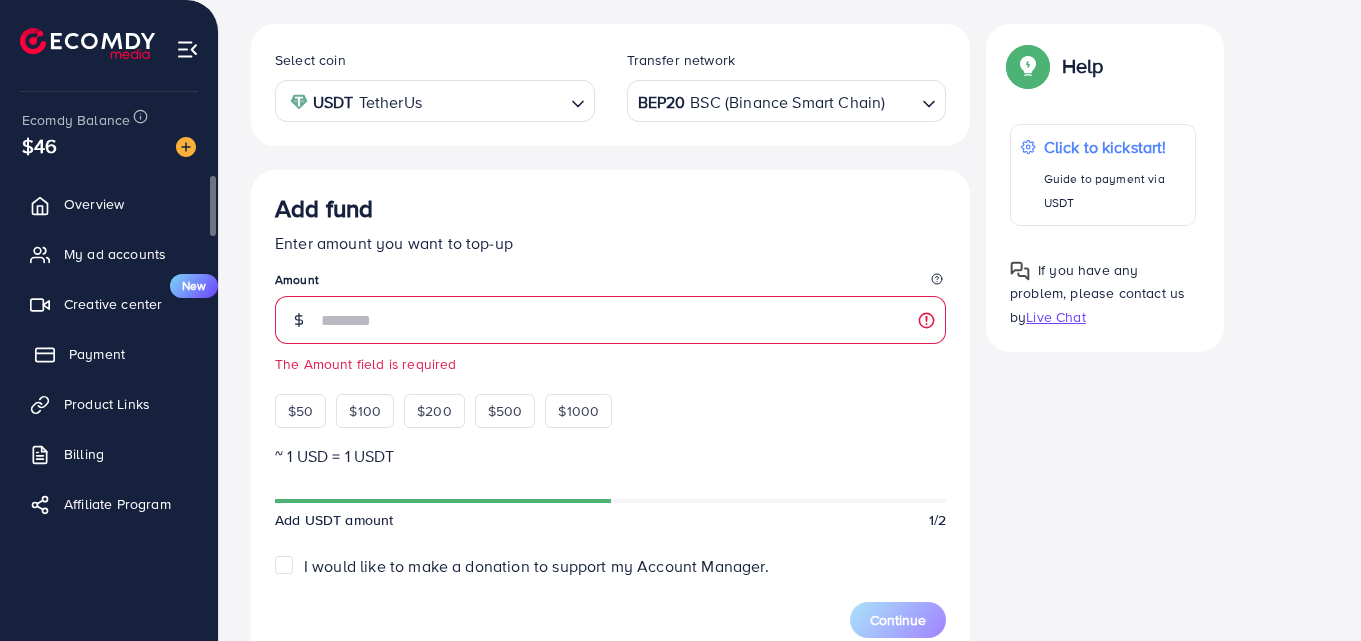 click on "Payment" at bounding box center [97, 354] 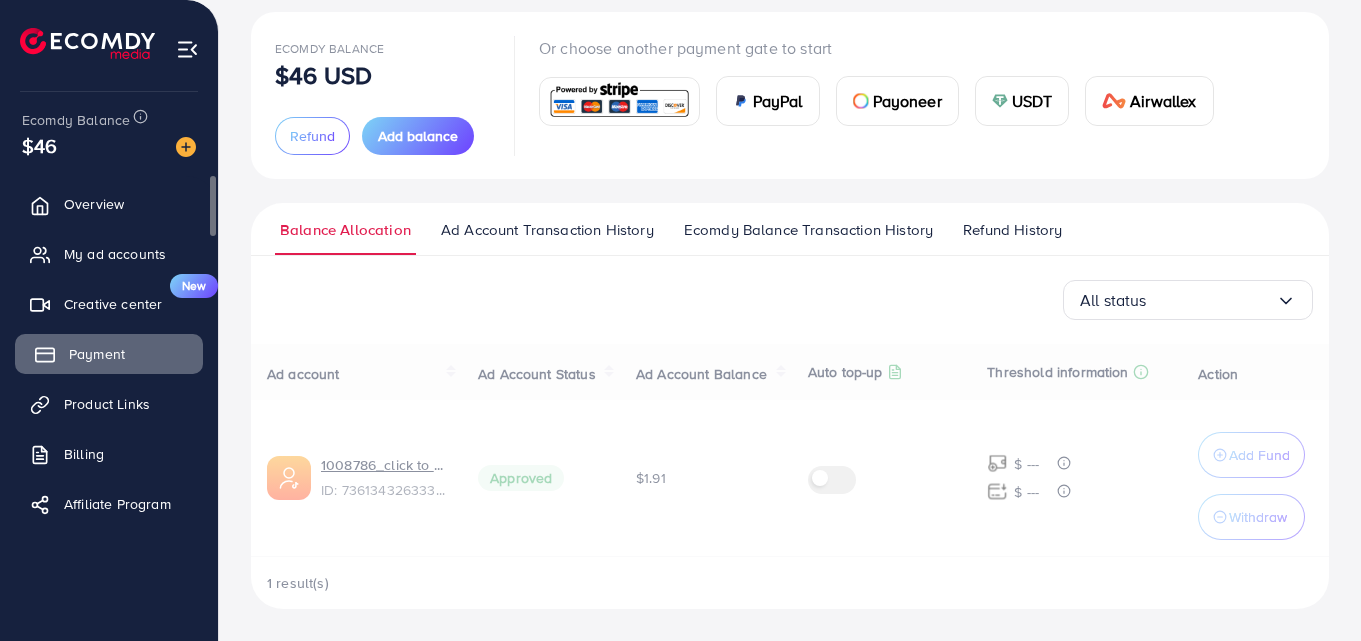 scroll, scrollTop: 0, scrollLeft: 0, axis: both 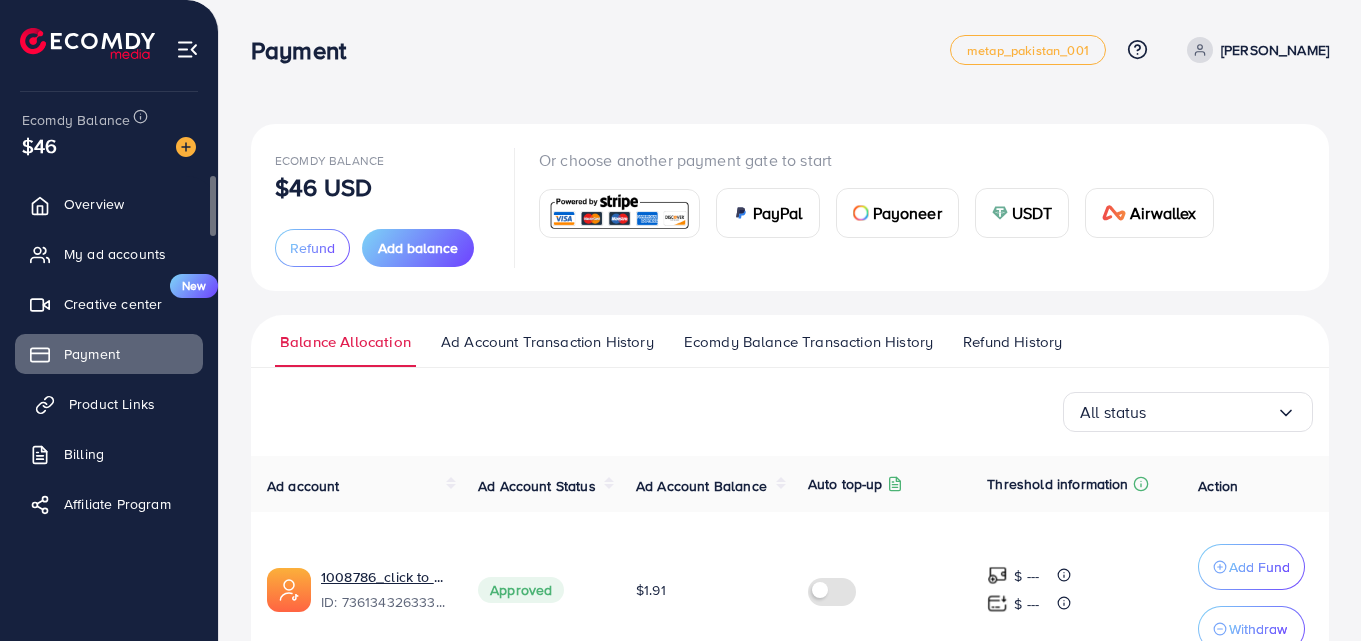 click on "Product Links" at bounding box center (112, 404) 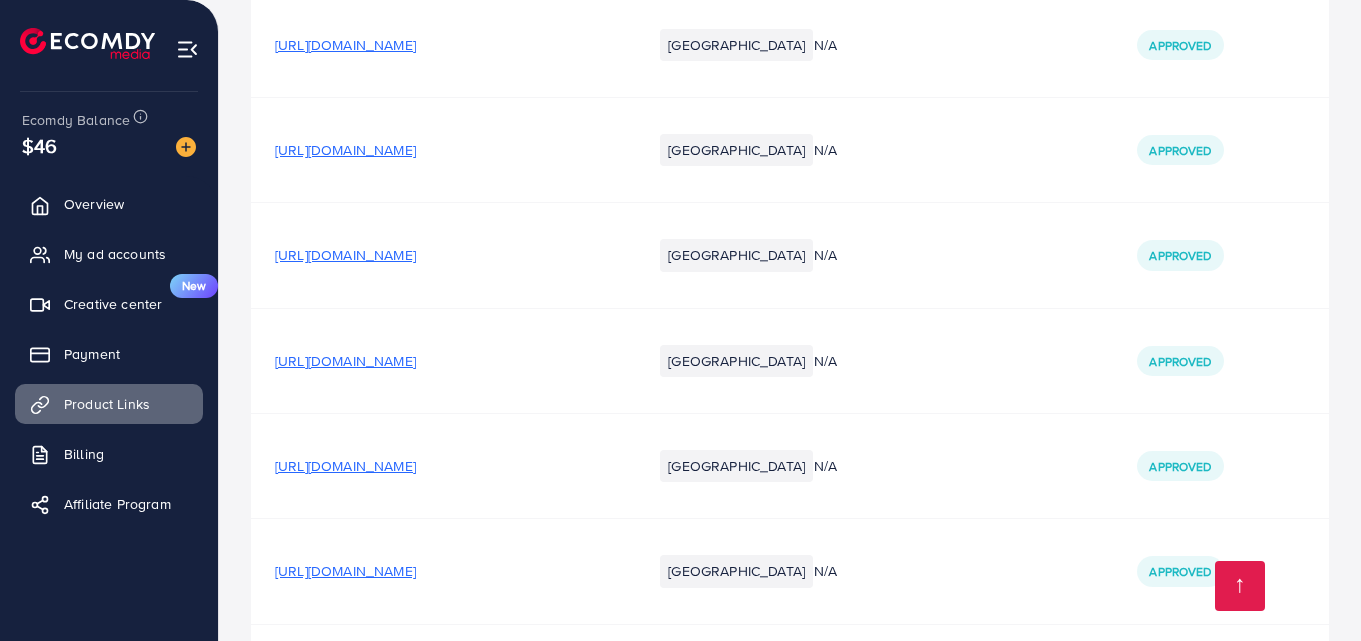 scroll, scrollTop: 600, scrollLeft: 0, axis: vertical 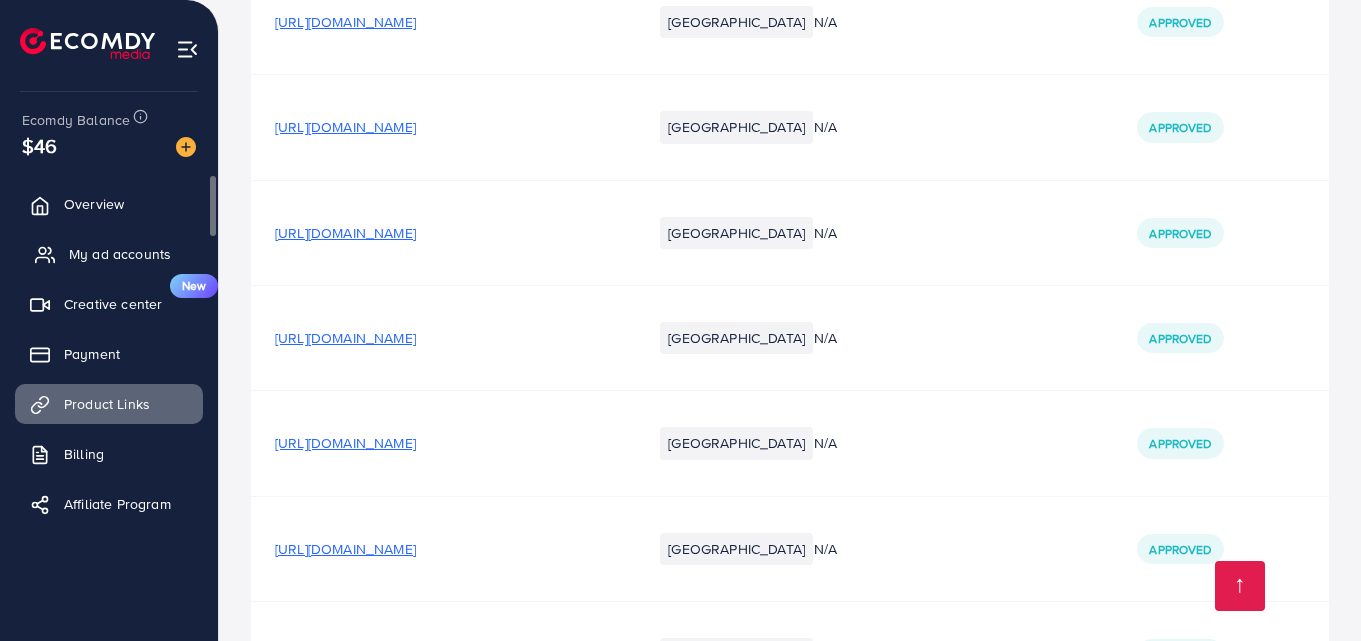 click on "My ad accounts" at bounding box center [120, 254] 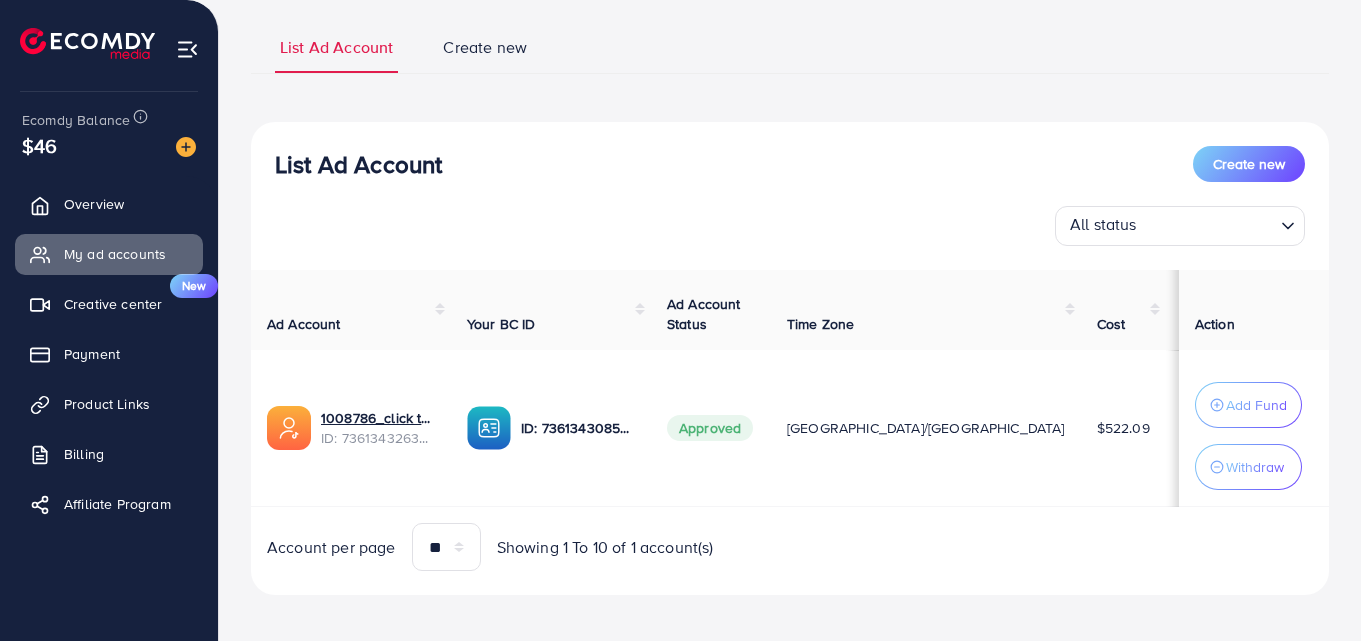 scroll, scrollTop: 143, scrollLeft: 0, axis: vertical 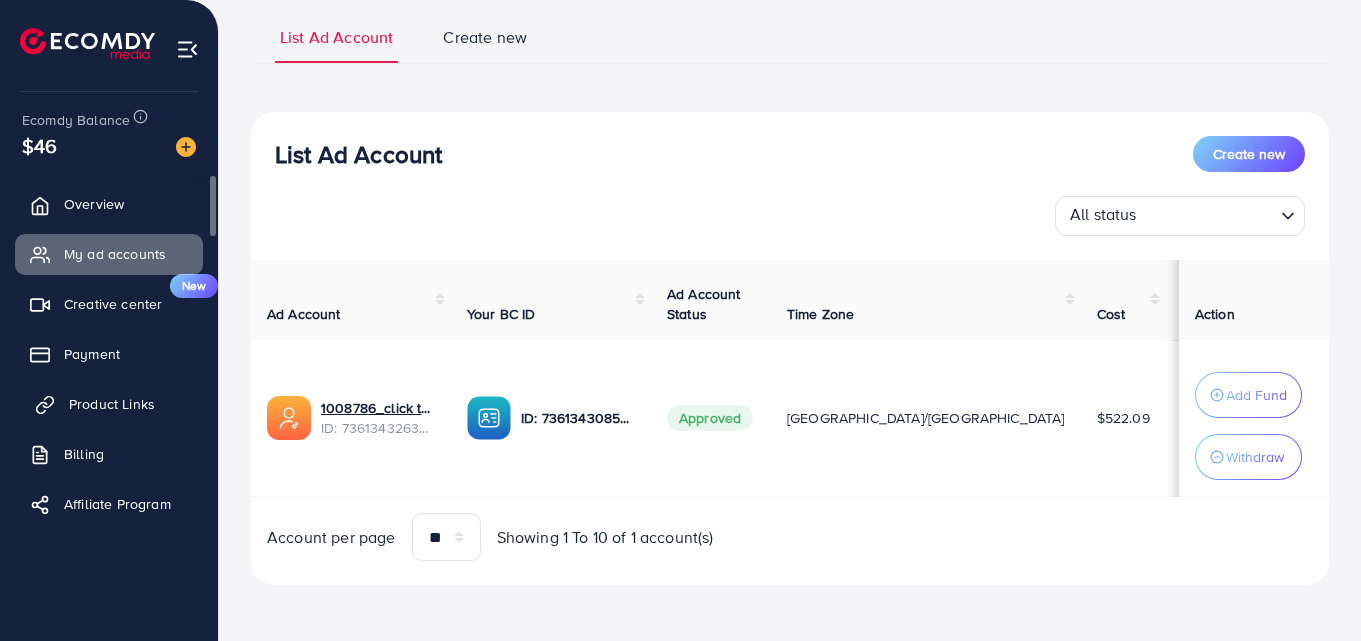 click on "Product Links" at bounding box center (112, 404) 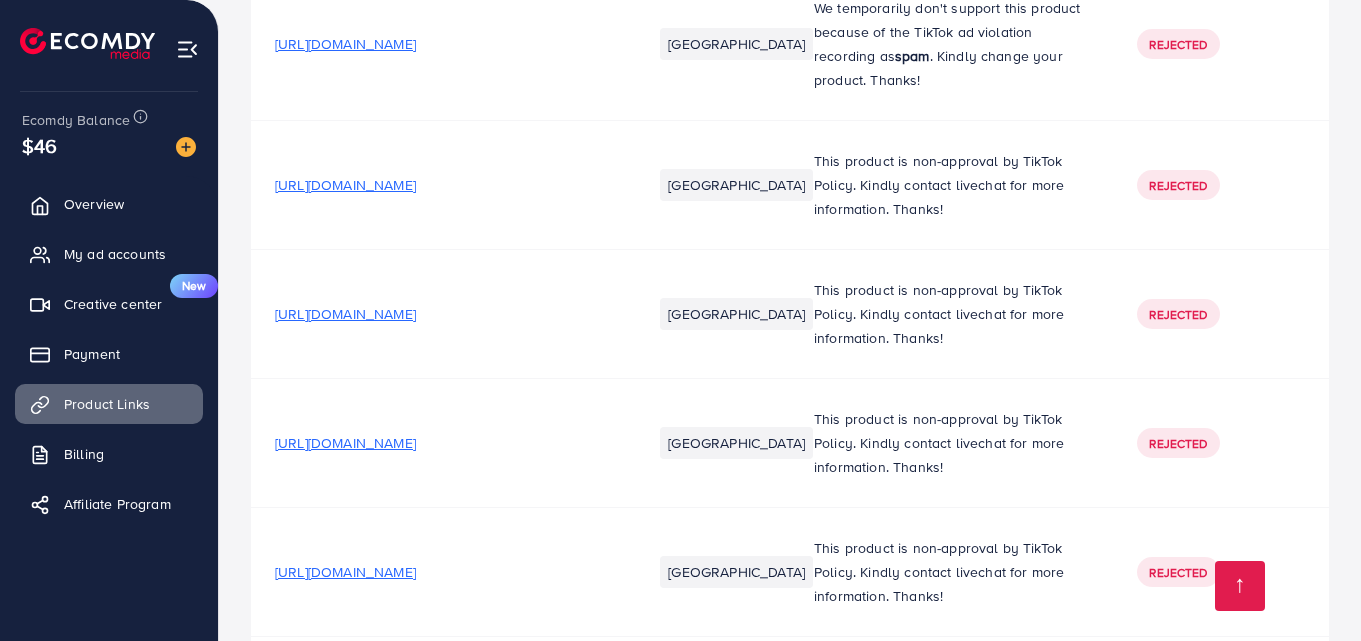 scroll, scrollTop: 1800, scrollLeft: 0, axis: vertical 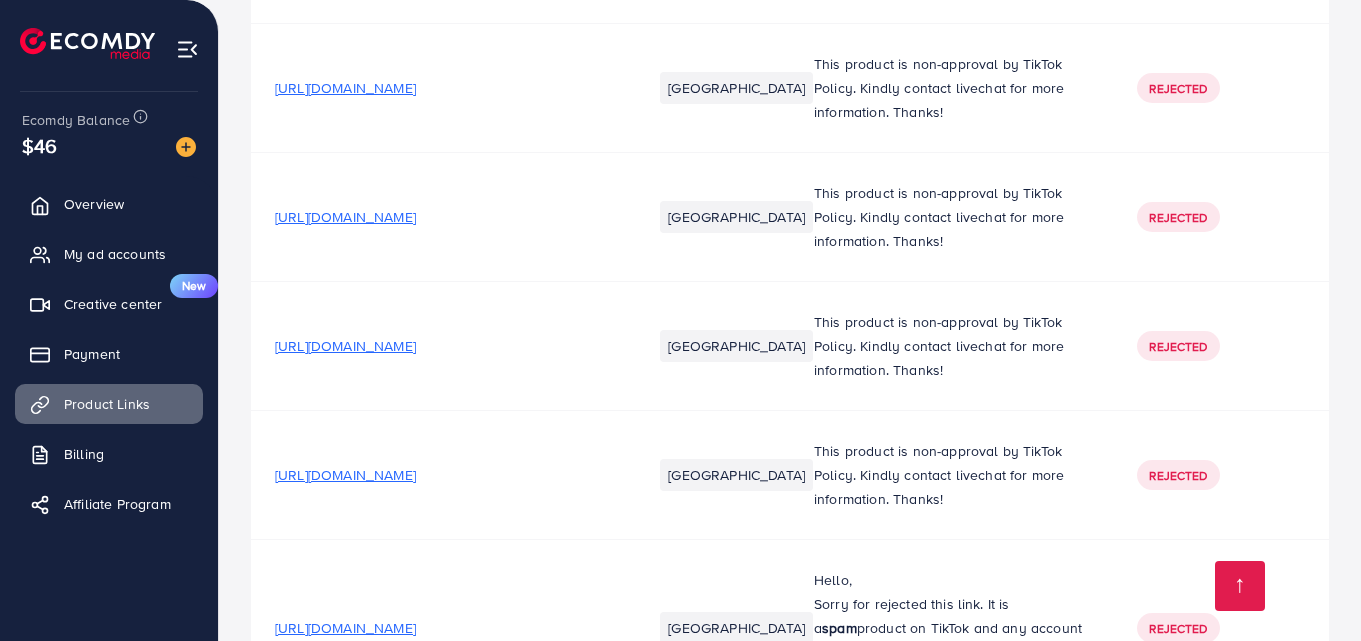 drag, startPoint x: 270, startPoint y: 342, endPoint x: 411, endPoint y: 355, distance: 141.59802 